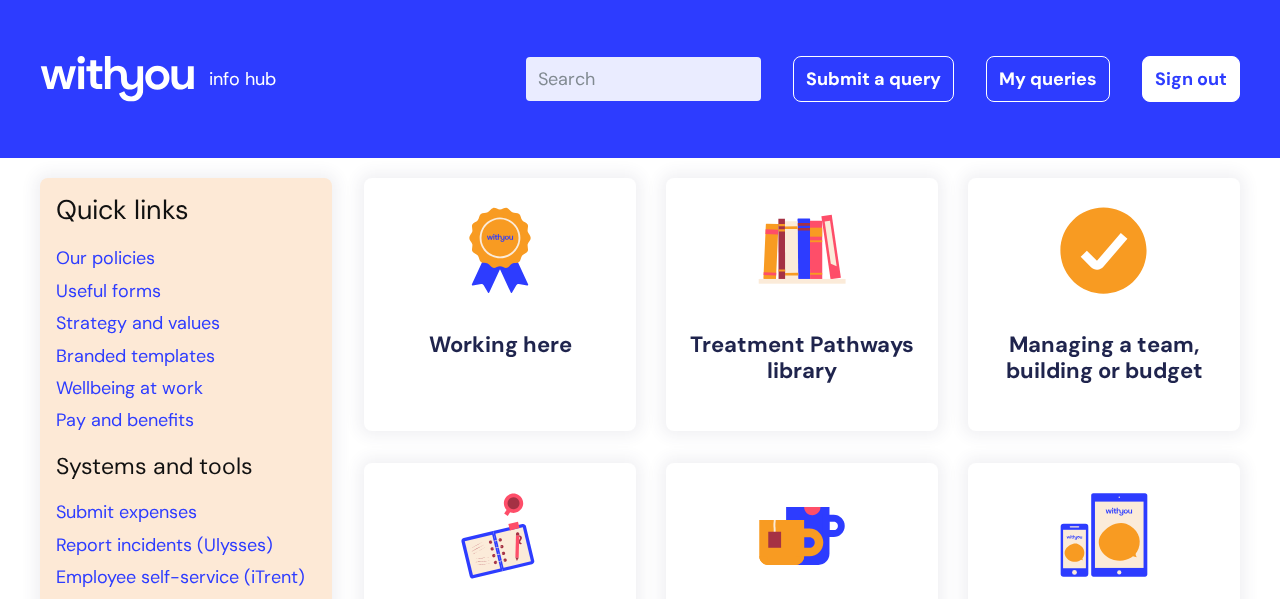scroll, scrollTop: 0, scrollLeft: 0, axis: both 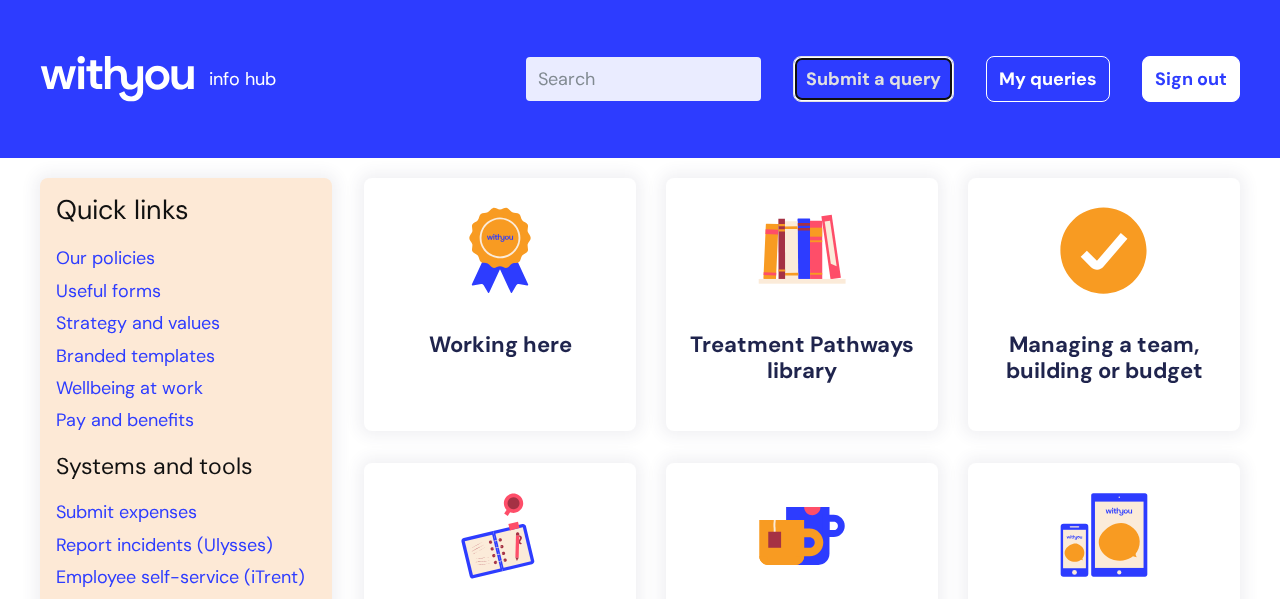 click on "Submit a query" at bounding box center [873, 79] 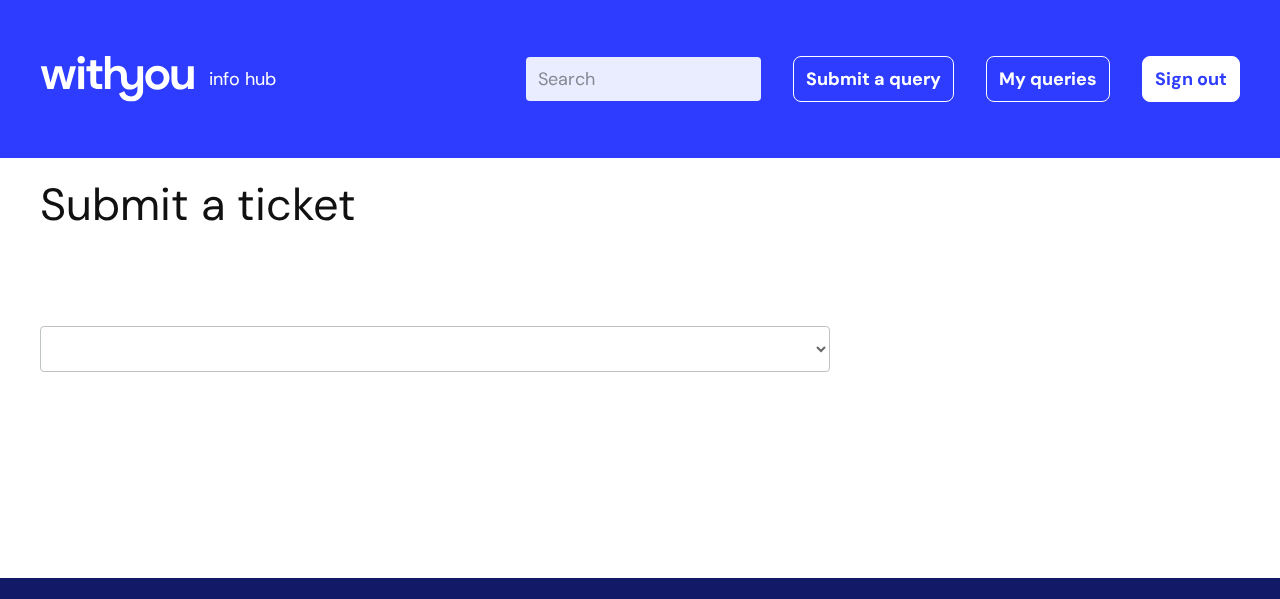 scroll, scrollTop: 0, scrollLeft: 0, axis: both 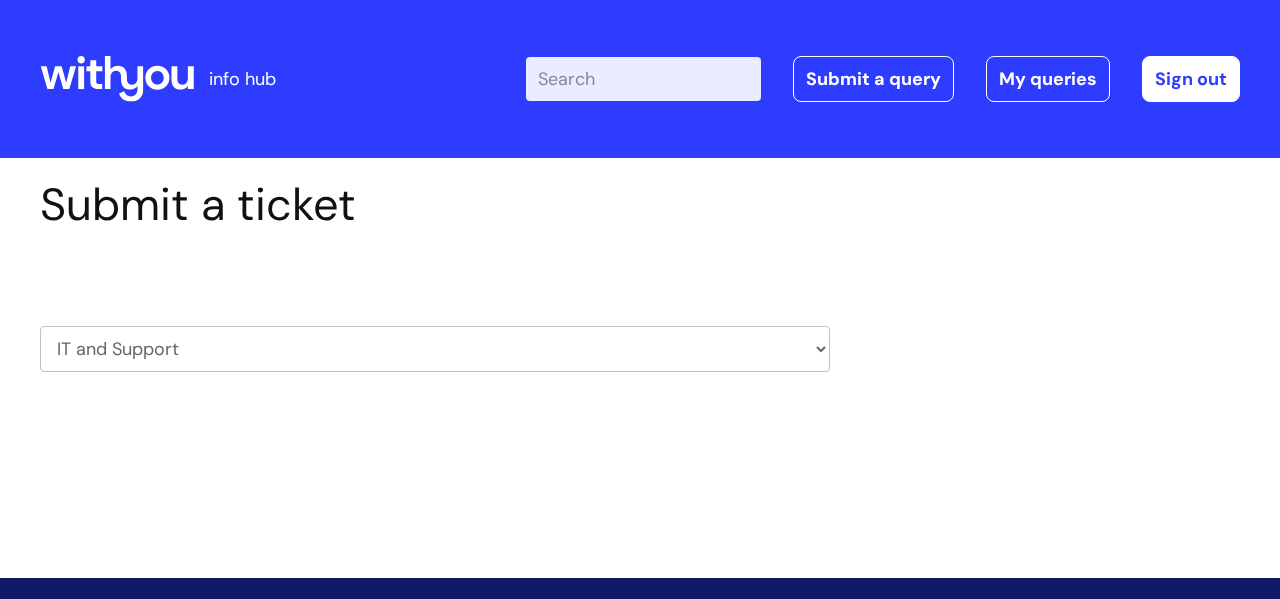 click on "HR / People
IT and Support
Clinical Drug Alerts
Finance Accounts
Data Support Team
Data Protection
External Communications
Learning and Development
Information Requests & Reports - Data Analysts
Insurance
Internal Communications
Pensions
Surrey NHS Talking Therapies
Payroll
Safeguarding" at bounding box center (435, 349) 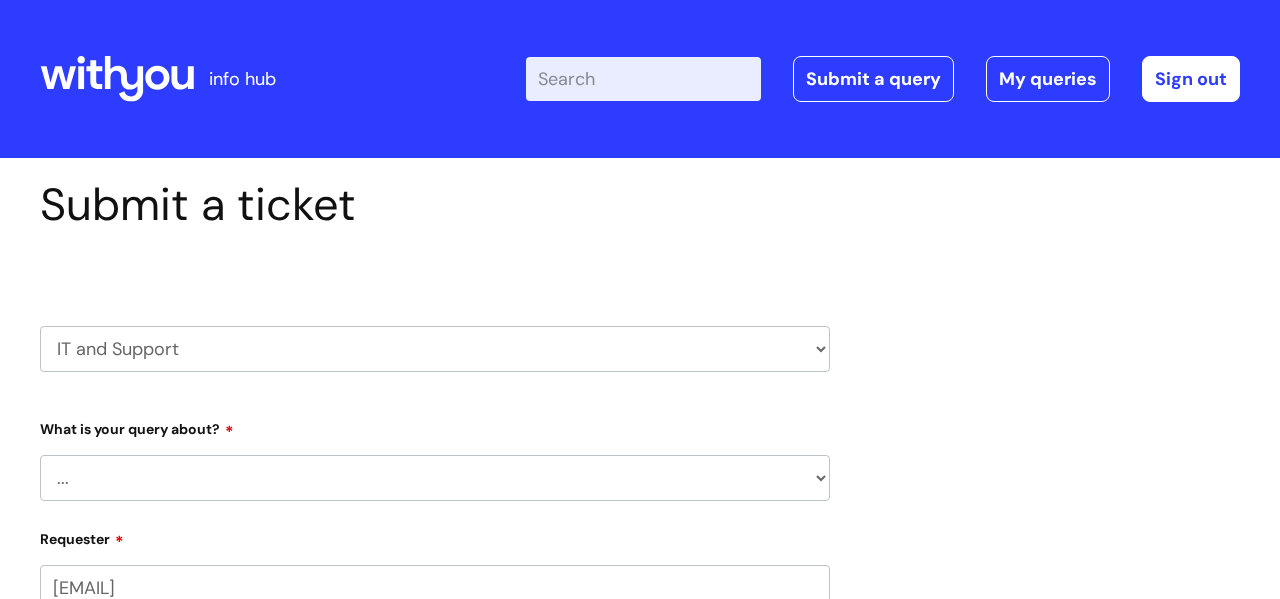 scroll, scrollTop: 0, scrollLeft: 0, axis: both 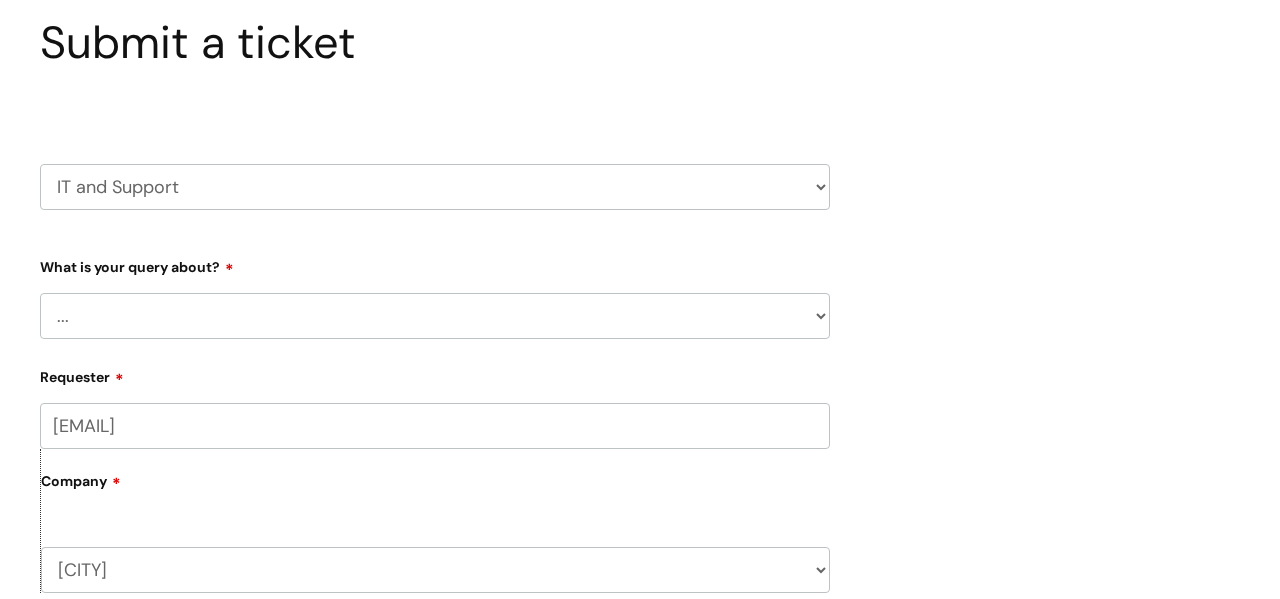 click on "...
Mobile Phone Reset & MFA
Accounts, Starters and Leavers
IT Hardware issue
I need help logging in
Printing & Scanning
Something Else
System/software" at bounding box center (435, 316) 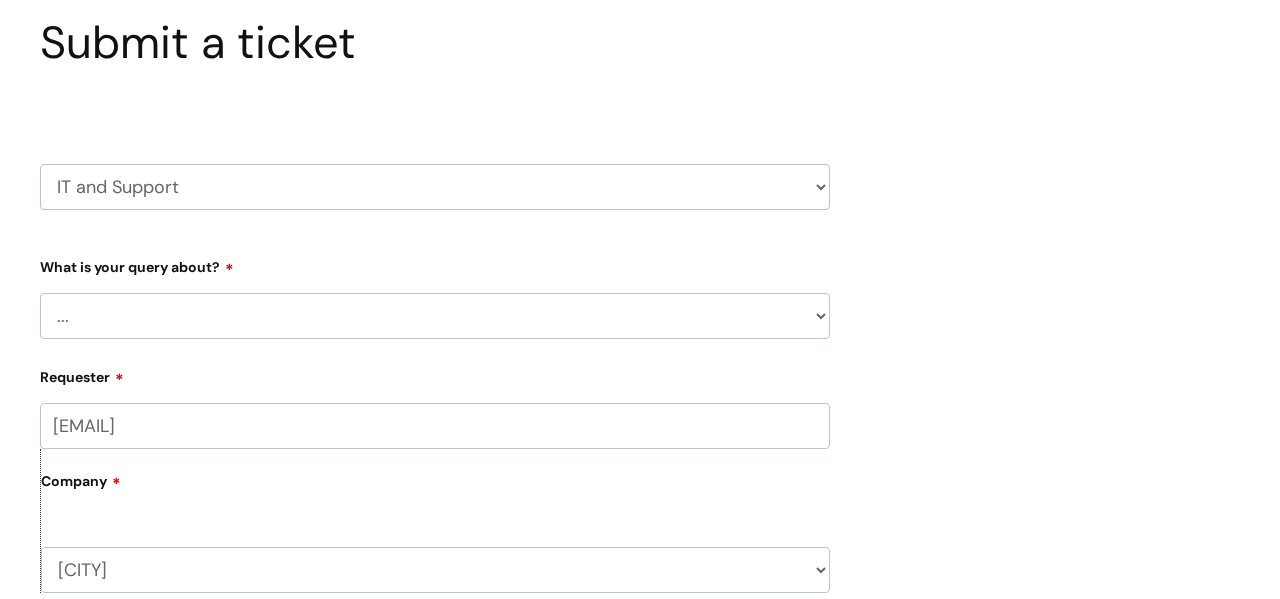 select on "Accounts, Starters and Leavers" 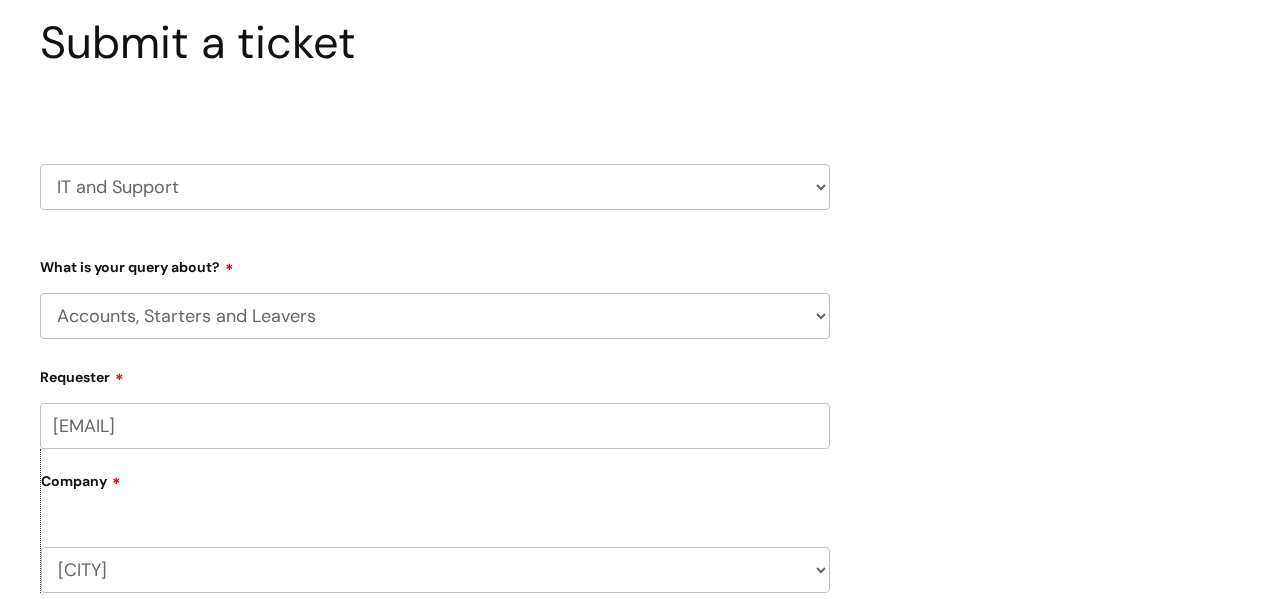 click on "...
Mobile Phone Reset & MFA
Accounts, Starters and Leavers
IT Hardware issue
I need help logging in
Printing & Scanning
Something Else
System/software" at bounding box center [435, 316] 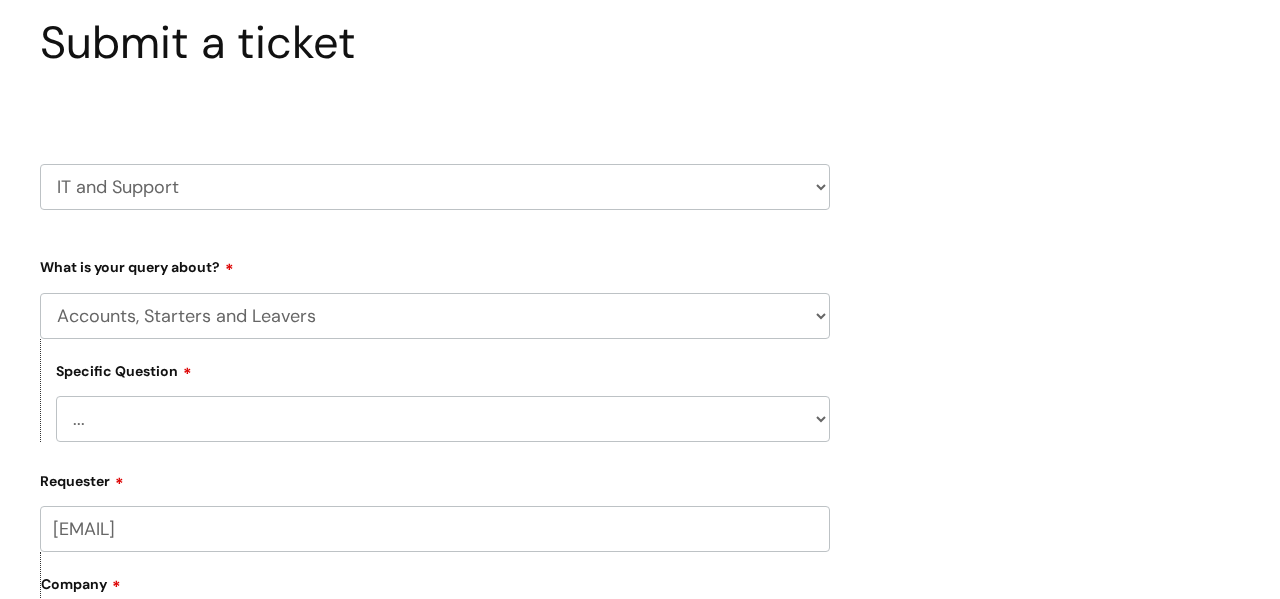 click on "... I have a new starter I have a leaver I need to make a change to an account I need some information about an account I have a question about a leaver" at bounding box center (443, 419) 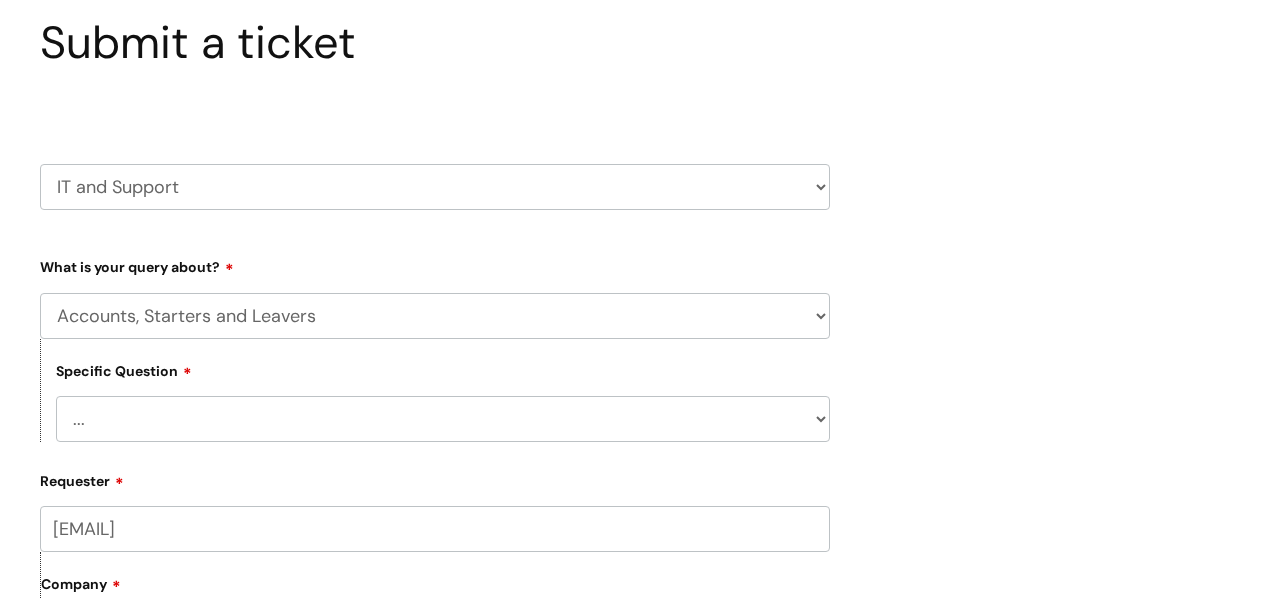 select on "I have a new starter" 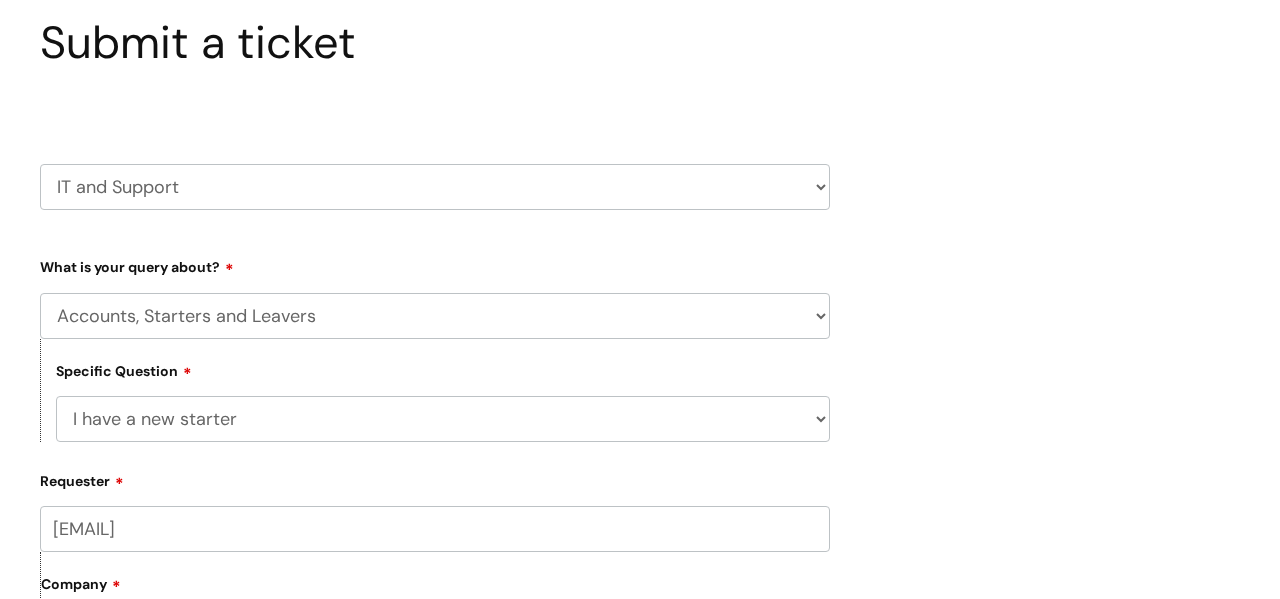 click on "... I have a new starter I have a leaver I need to make a change to an account I need some information about an account I have a question about a leaver" at bounding box center (443, 419) 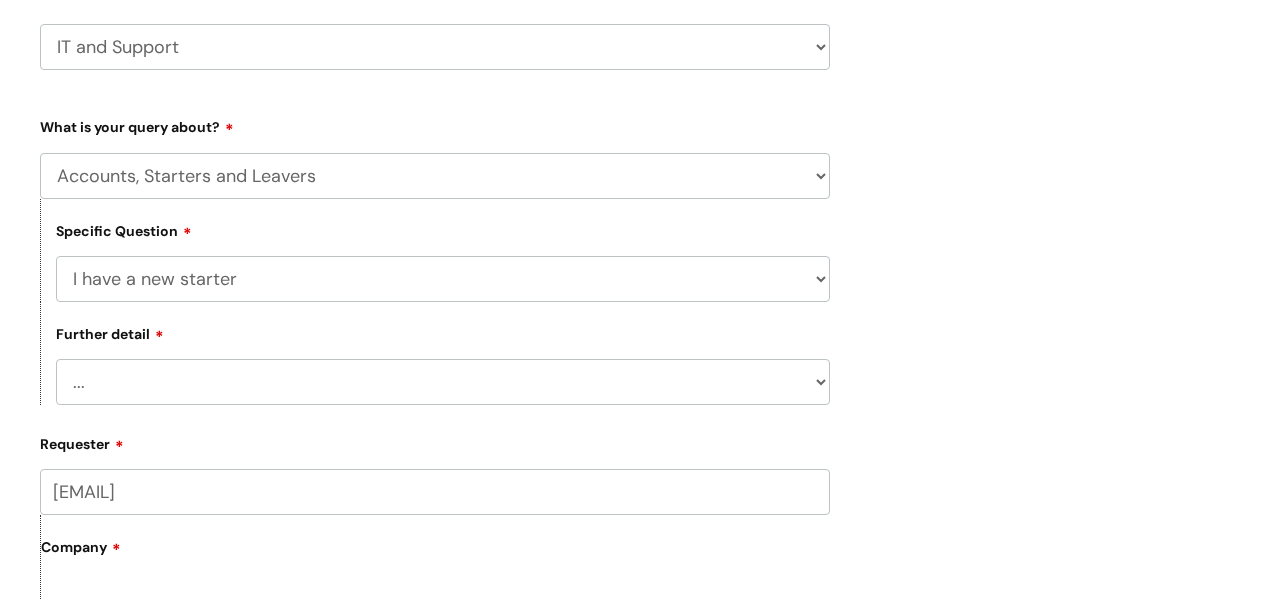 scroll, scrollTop: 306, scrollLeft: 0, axis: vertical 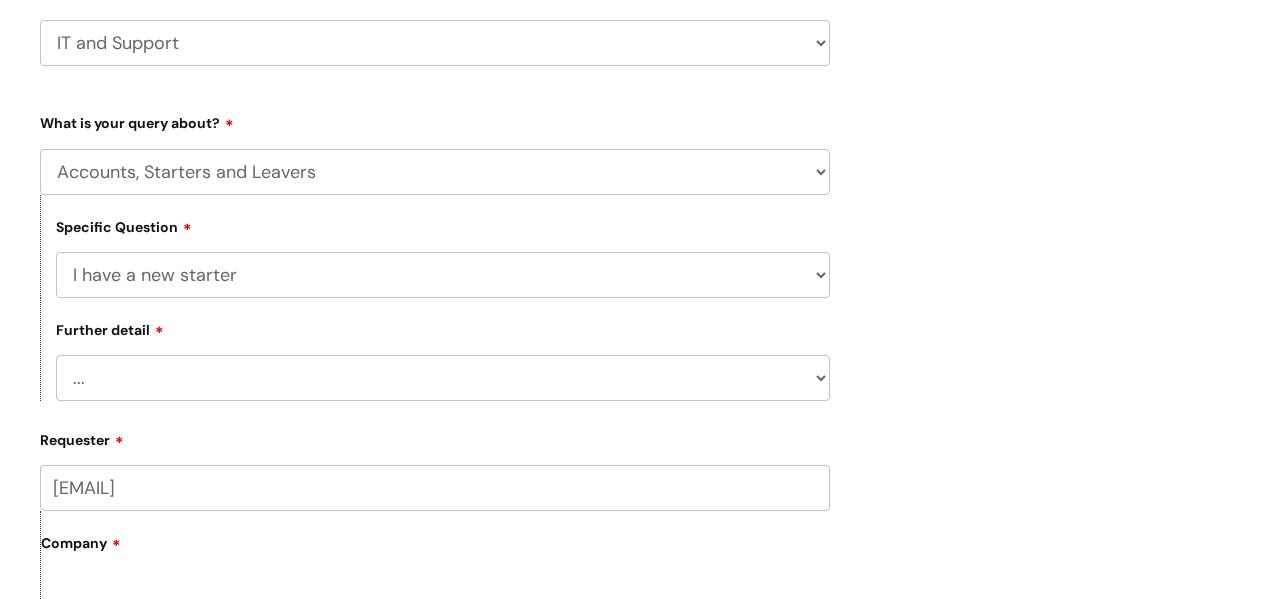 click on "... Can I have my new starter’s IT account details I need to amend the name, details or access of an account I’ve got a new starter - where is their equipment? Something else" at bounding box center (443, 378) 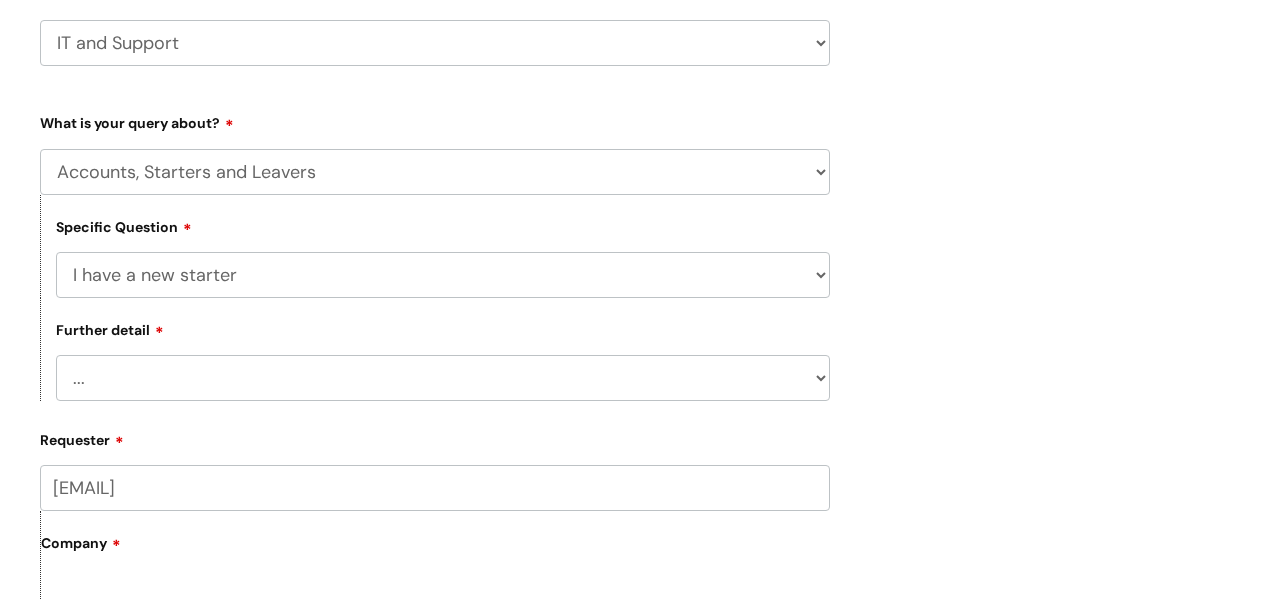 select on "Can I have my new starter’s IT account details" 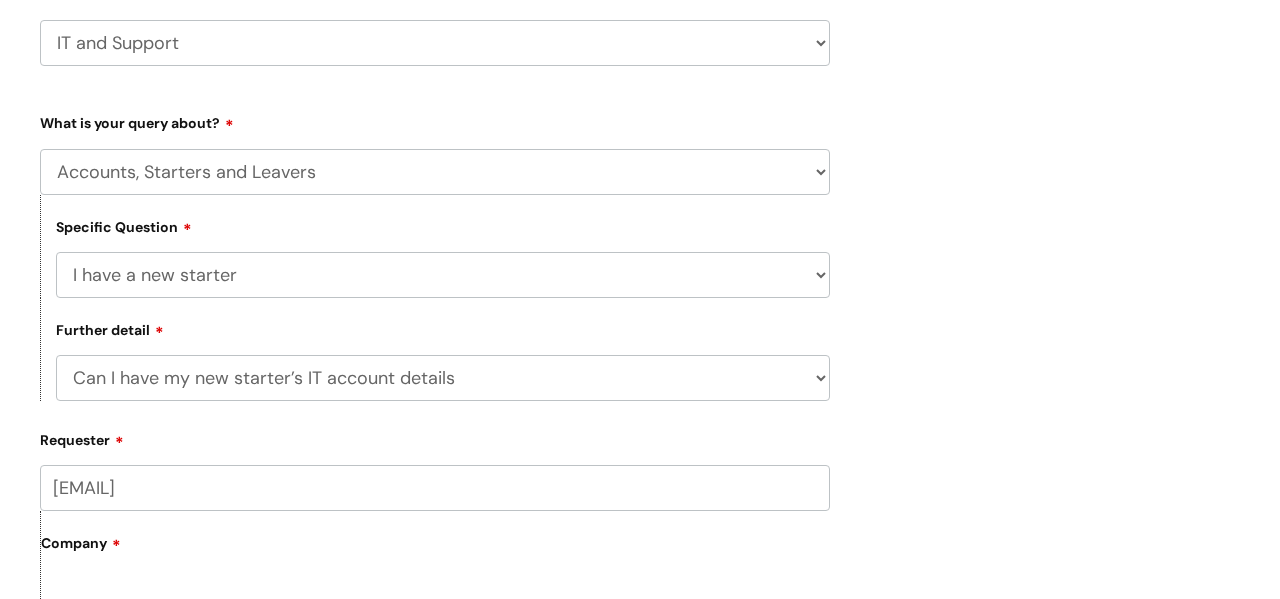 click on "... Can I have my new starter’s IT account details I need to amend the name, details or access of an account I’ve got a new starter - where is their equipment? Something else" at bounding box center [443, 378] 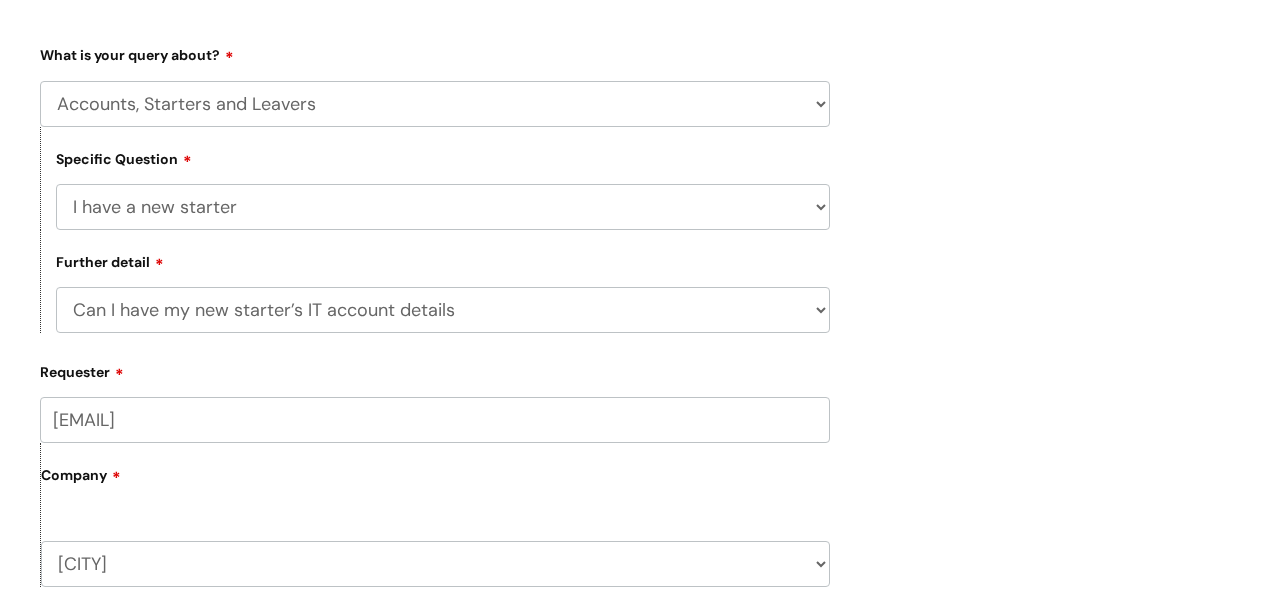scroll, scrollTop: 387, scrollLeft: 0, axis: vertical 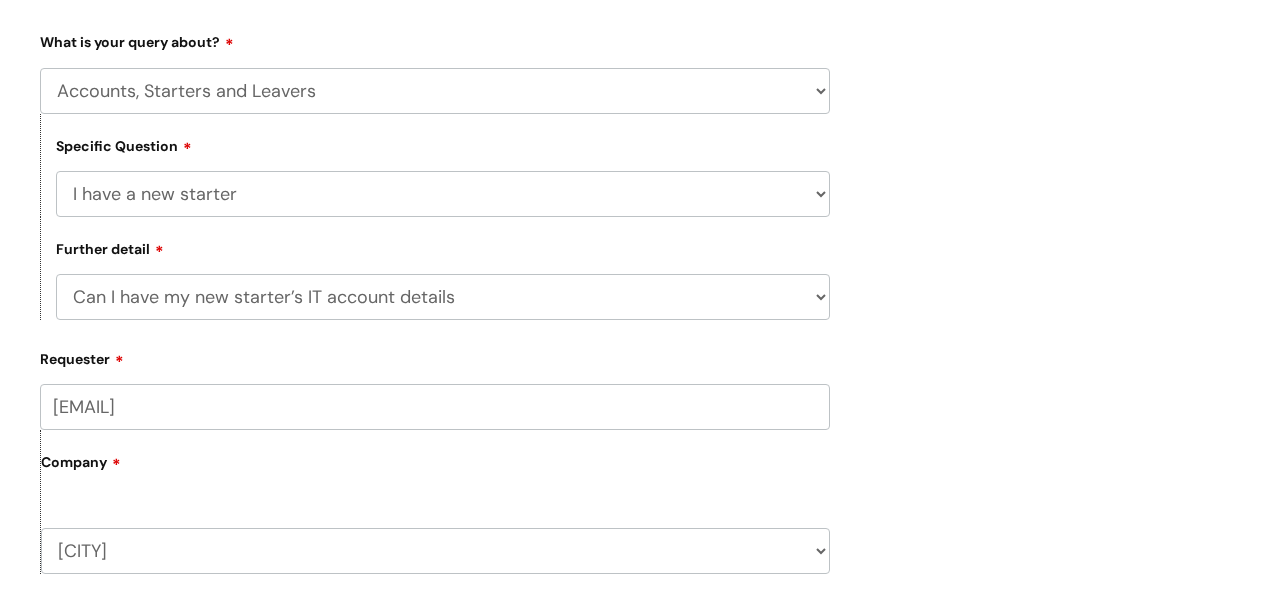 click on "[EMAIL]" at bounding box center (435, 407) 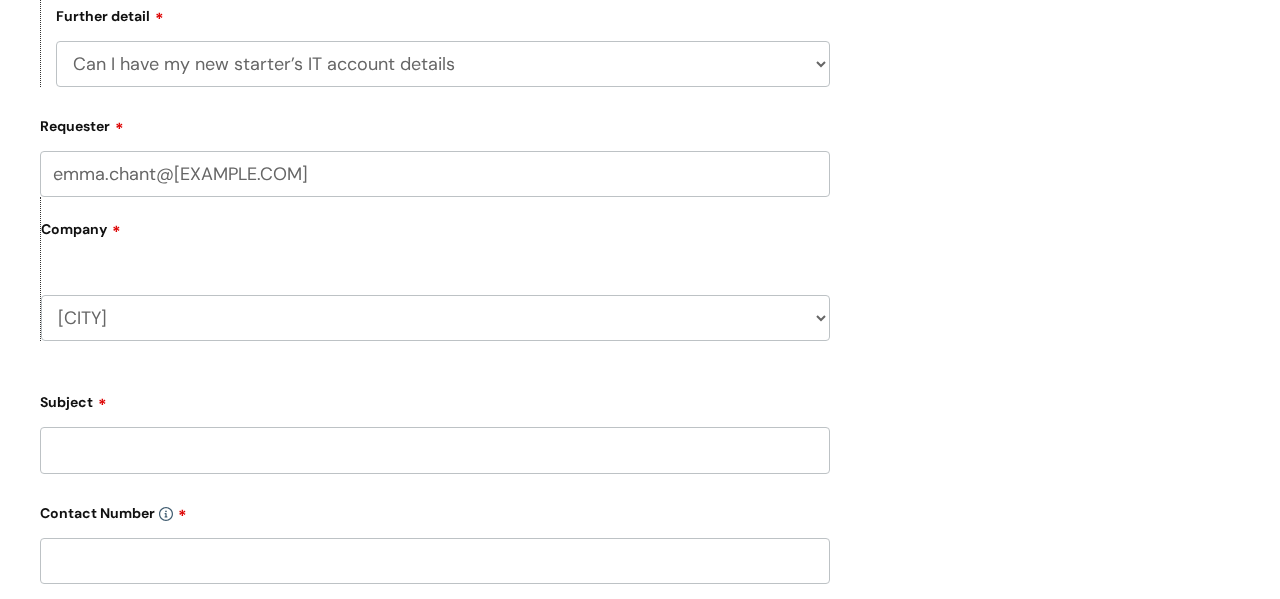 scroll, scrollTop: 621, scrollLeft: 0, axis: vertical 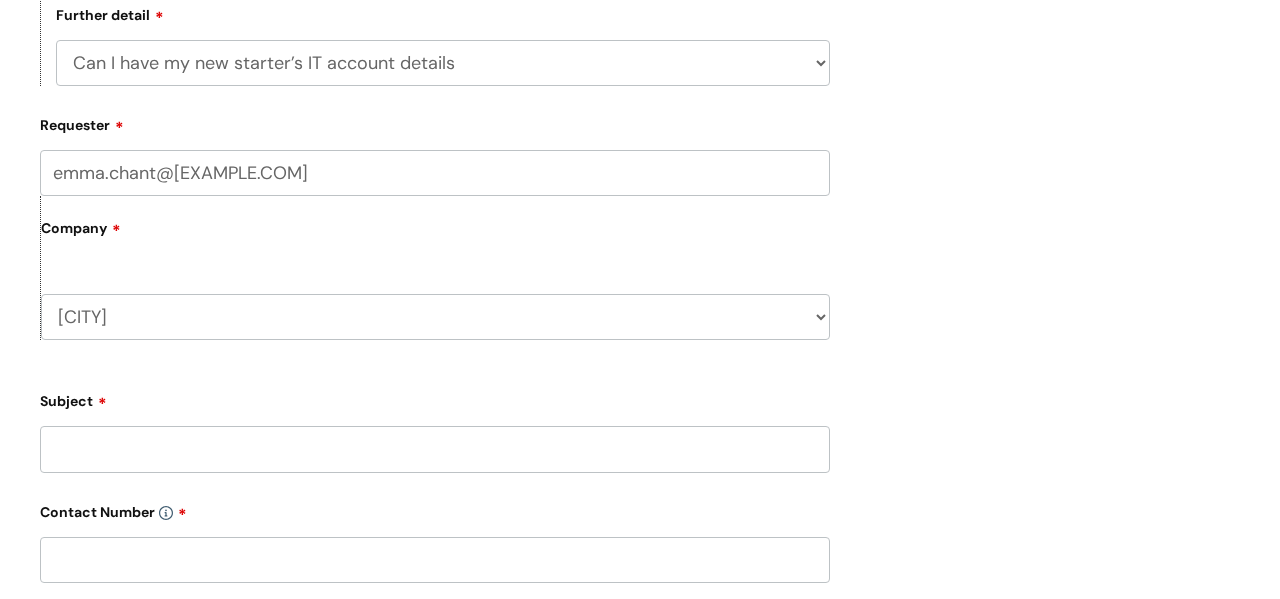 type on "emma.chant@[EXAMPLE.COM]" 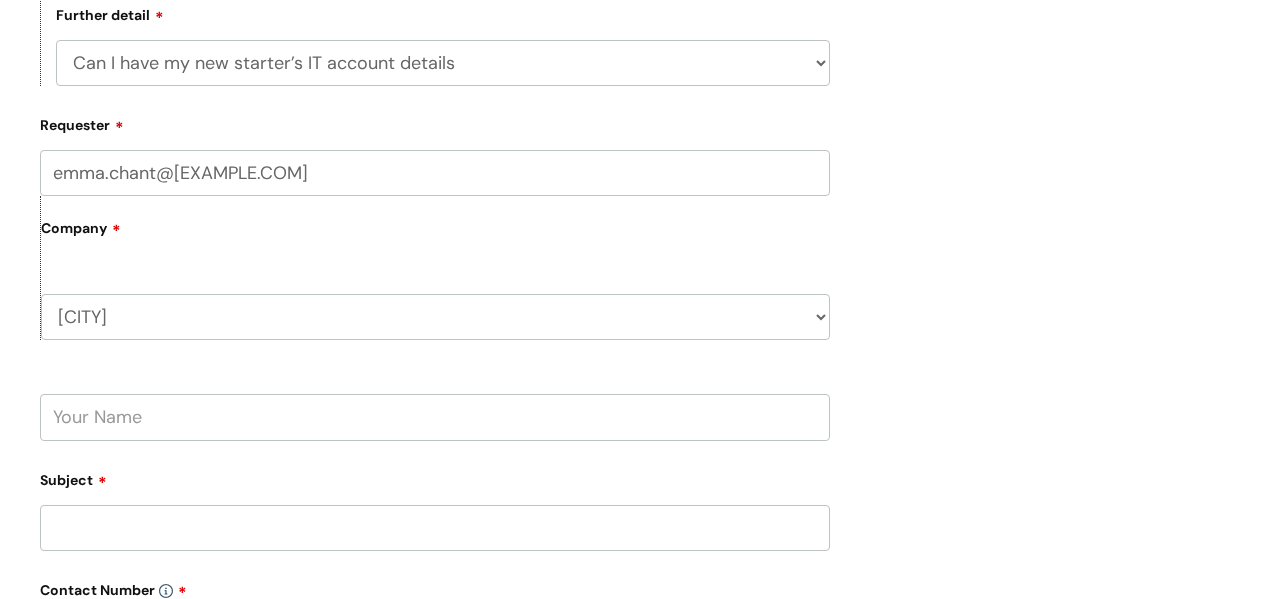 click at bounding box center (435, 417) 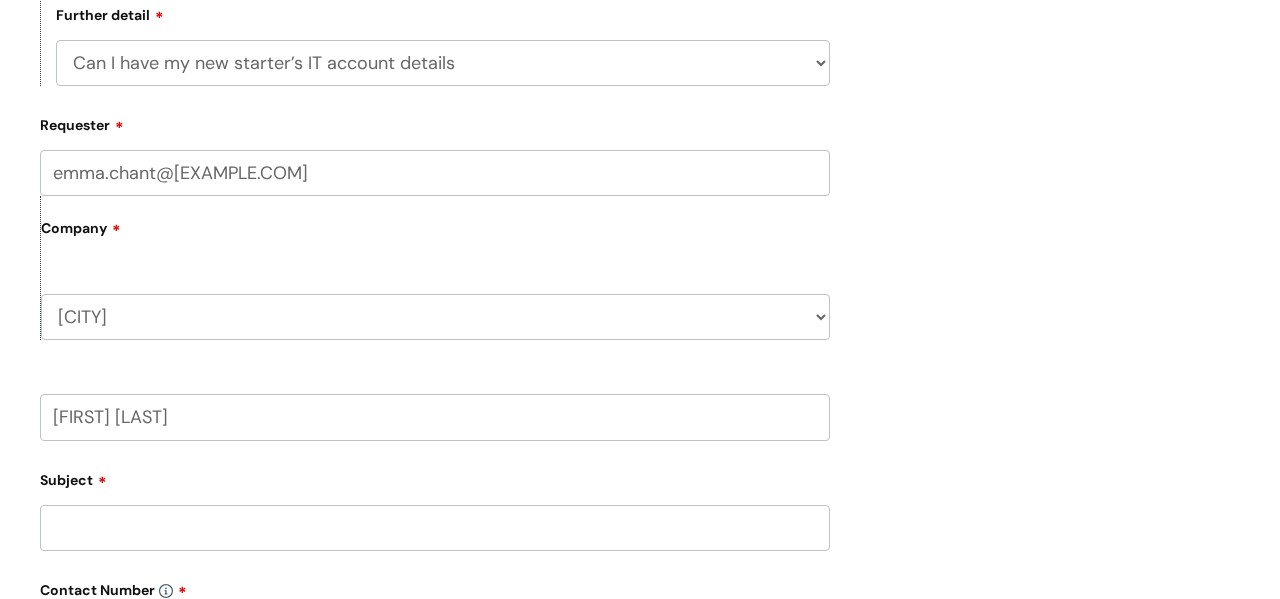 type on "[FIRST] [LAST]" 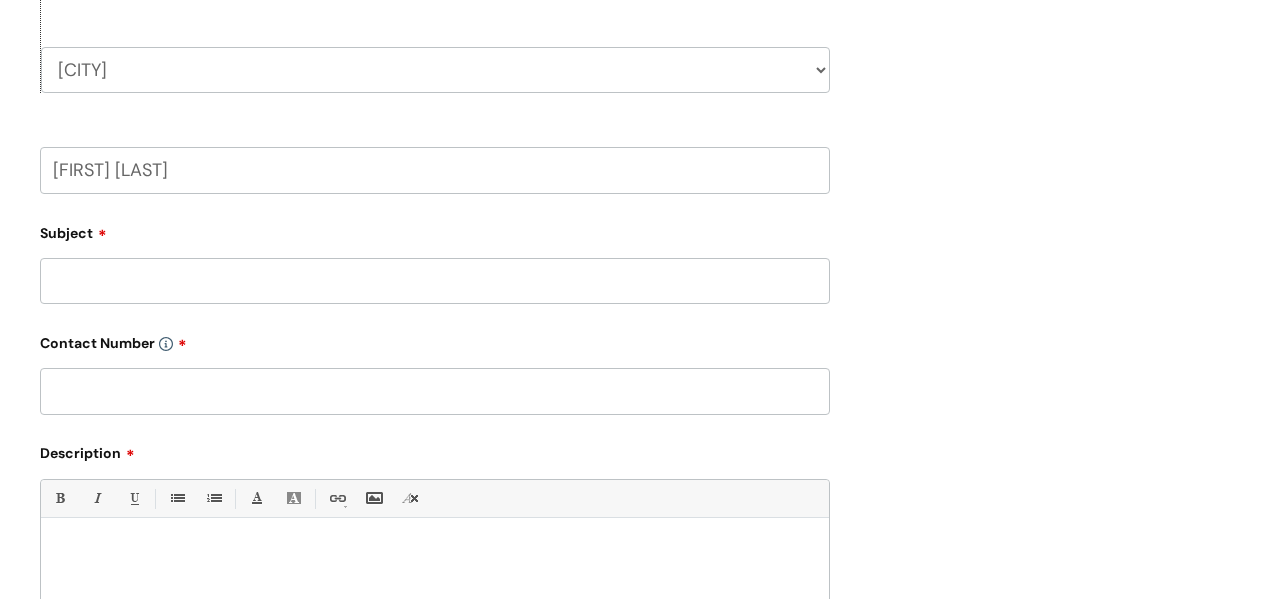 scroll, scrollTop: 869, scrollLeft: 0, axis: vertical 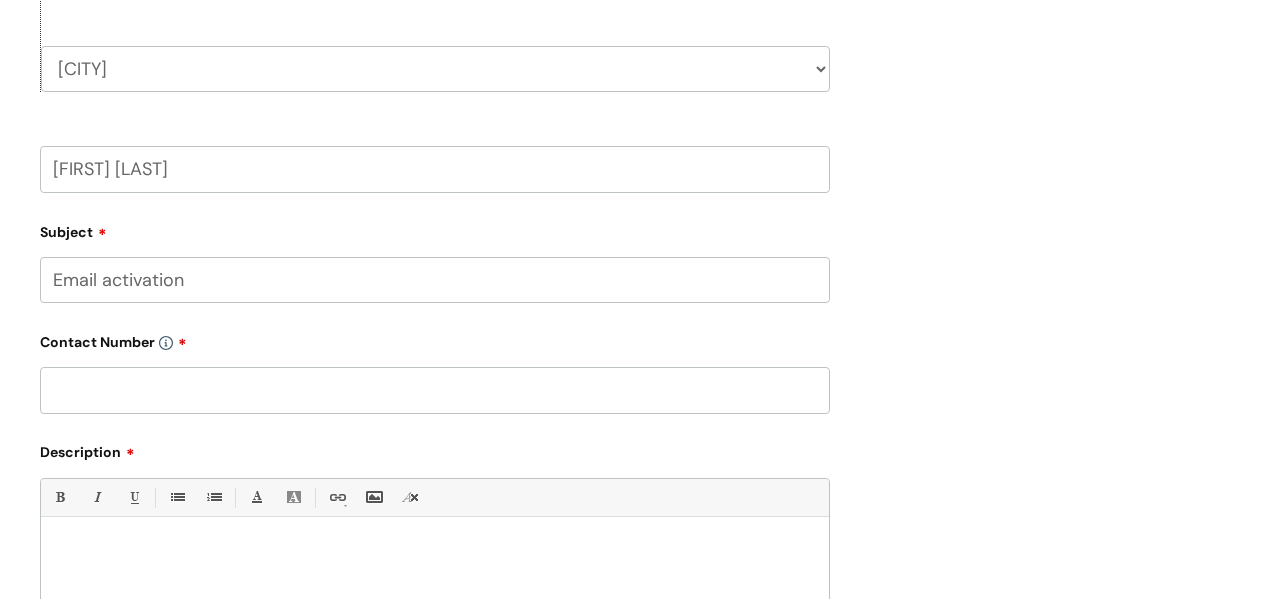 type on "Email activation" 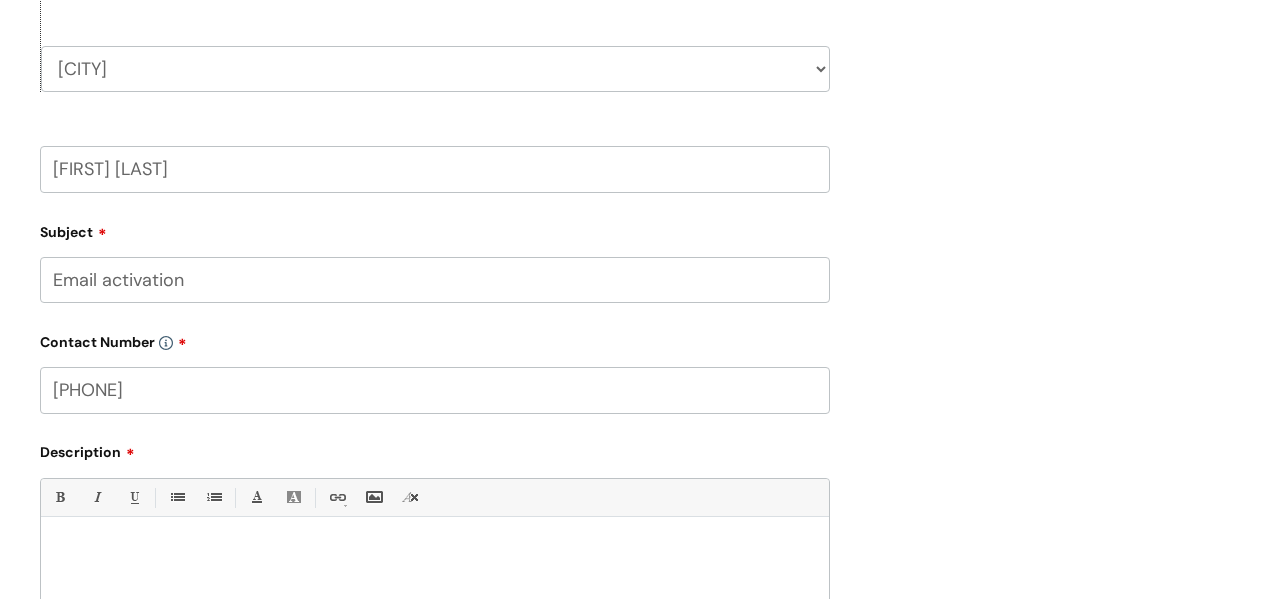 type on "[PHONE]" 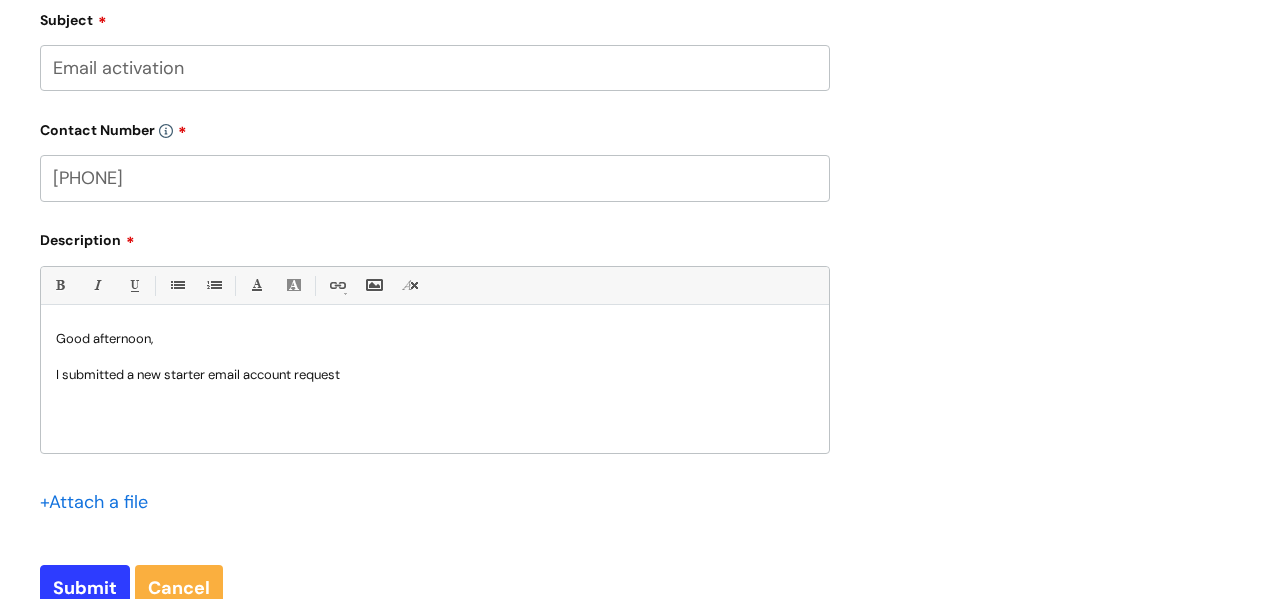 scroll, scrollTop: 1094, scrollLeft: 0, axis: vertical 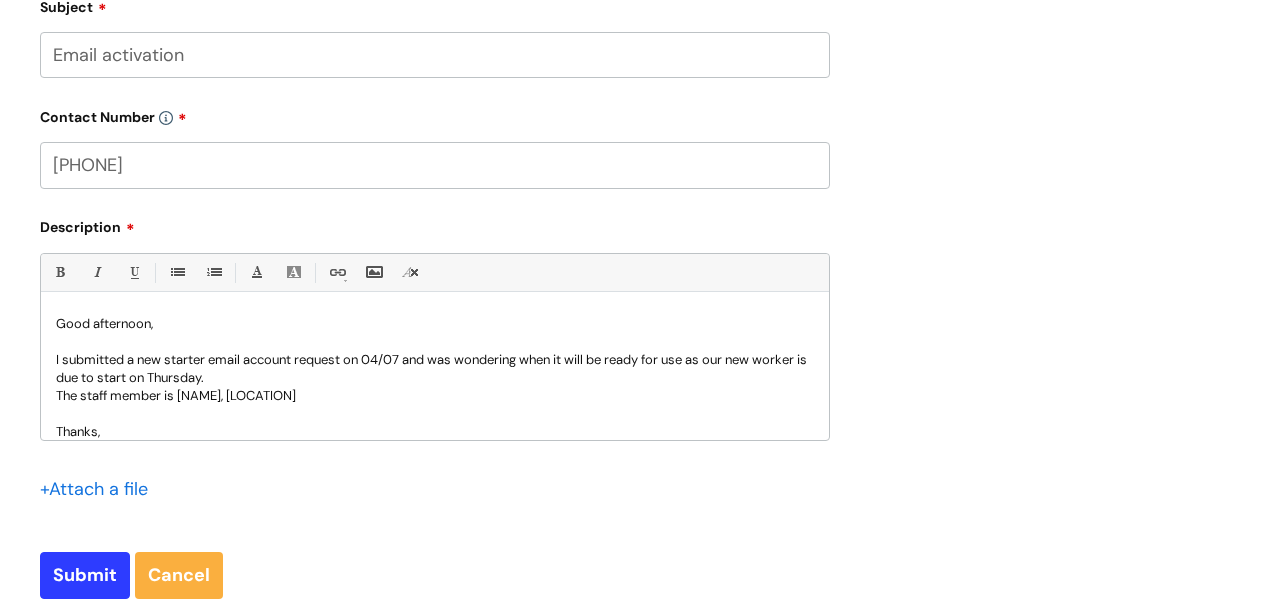 click on "I submitted a new starter email account request on 04/07 and was wondering when it will be ready for use as our new worker is due to start on Thursday." at bounding box center (435, 369) 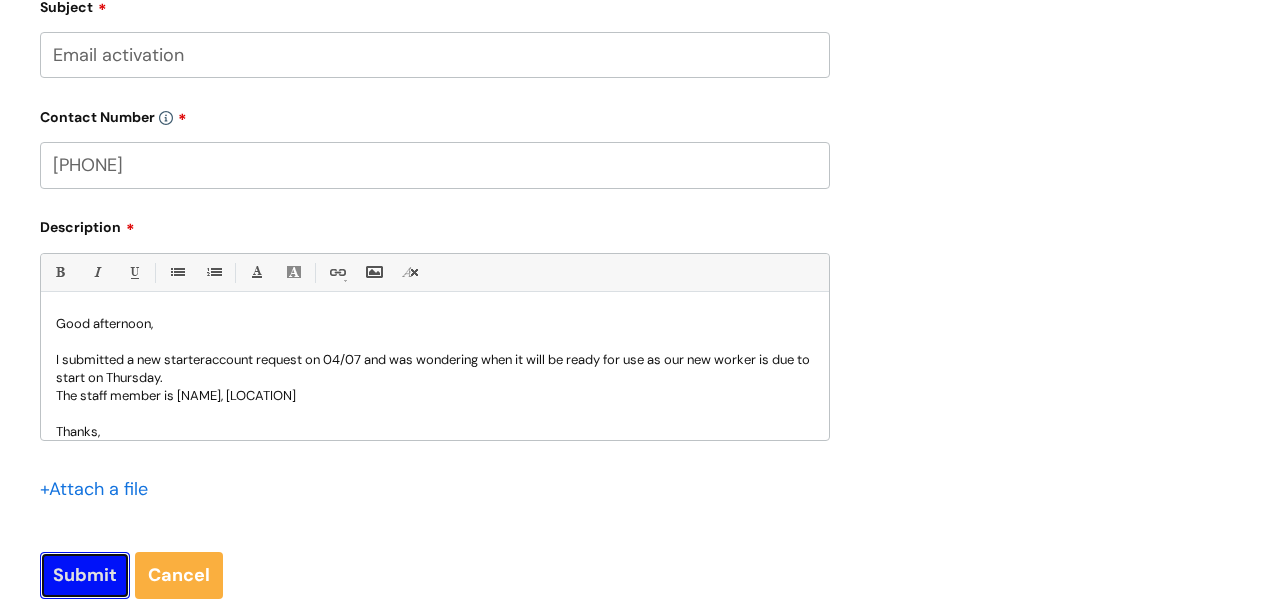 click on "Submit" at bounding box center [85, 575] 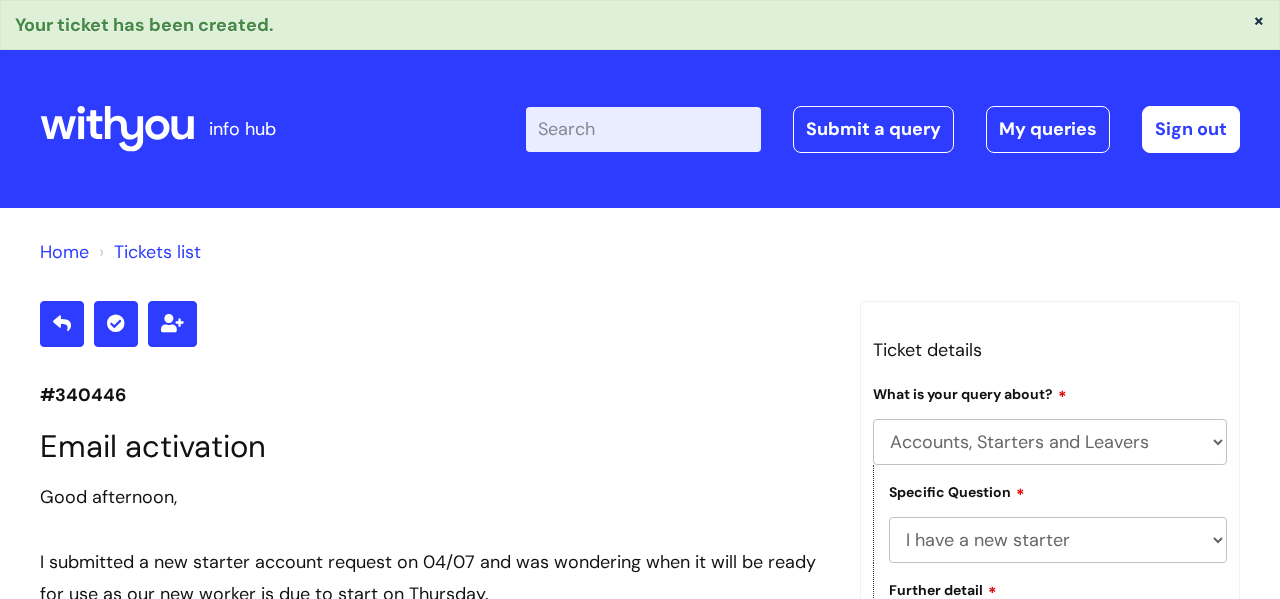 select on "Accounts, Starters and Leavers" 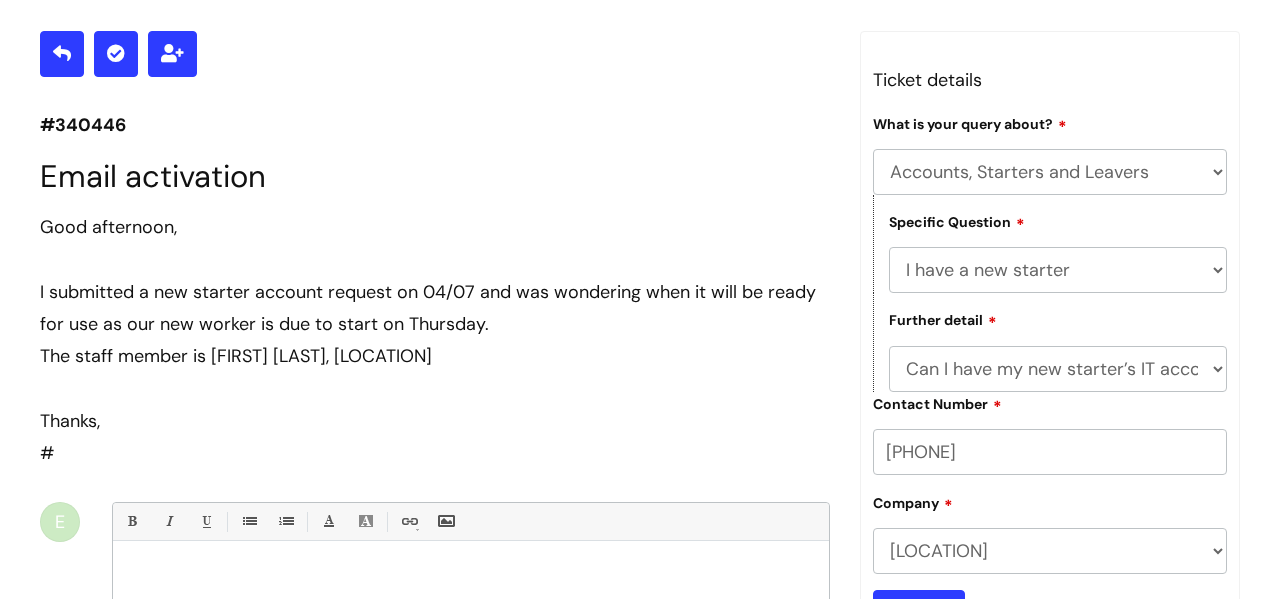 scroll, scrollTop: 0, scrollLeft: 0, axis: both 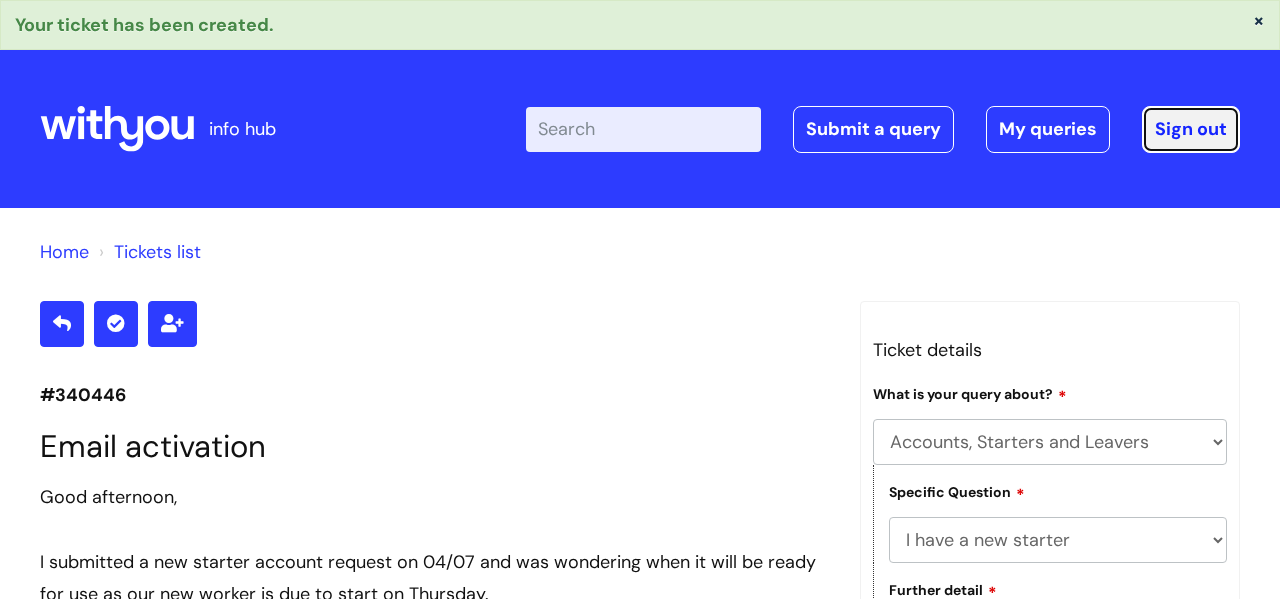 click on "Sign out" at bounding box center [1191, 129] 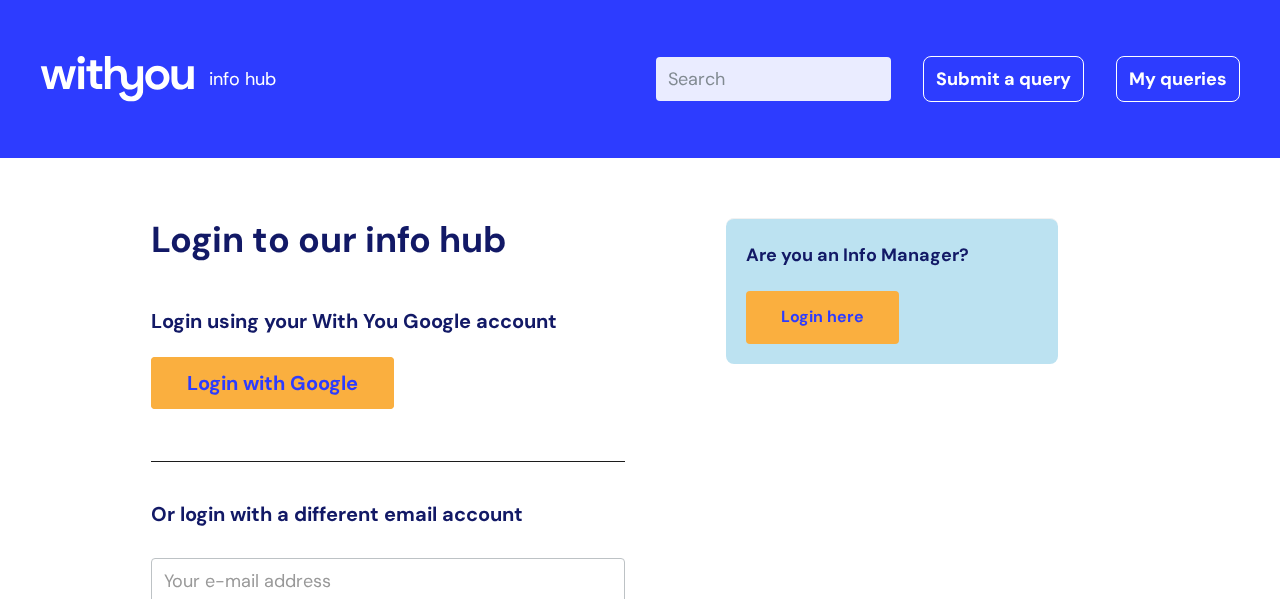scroll, scrollTop: 4, scrollLeft: 0, axis: vertical 